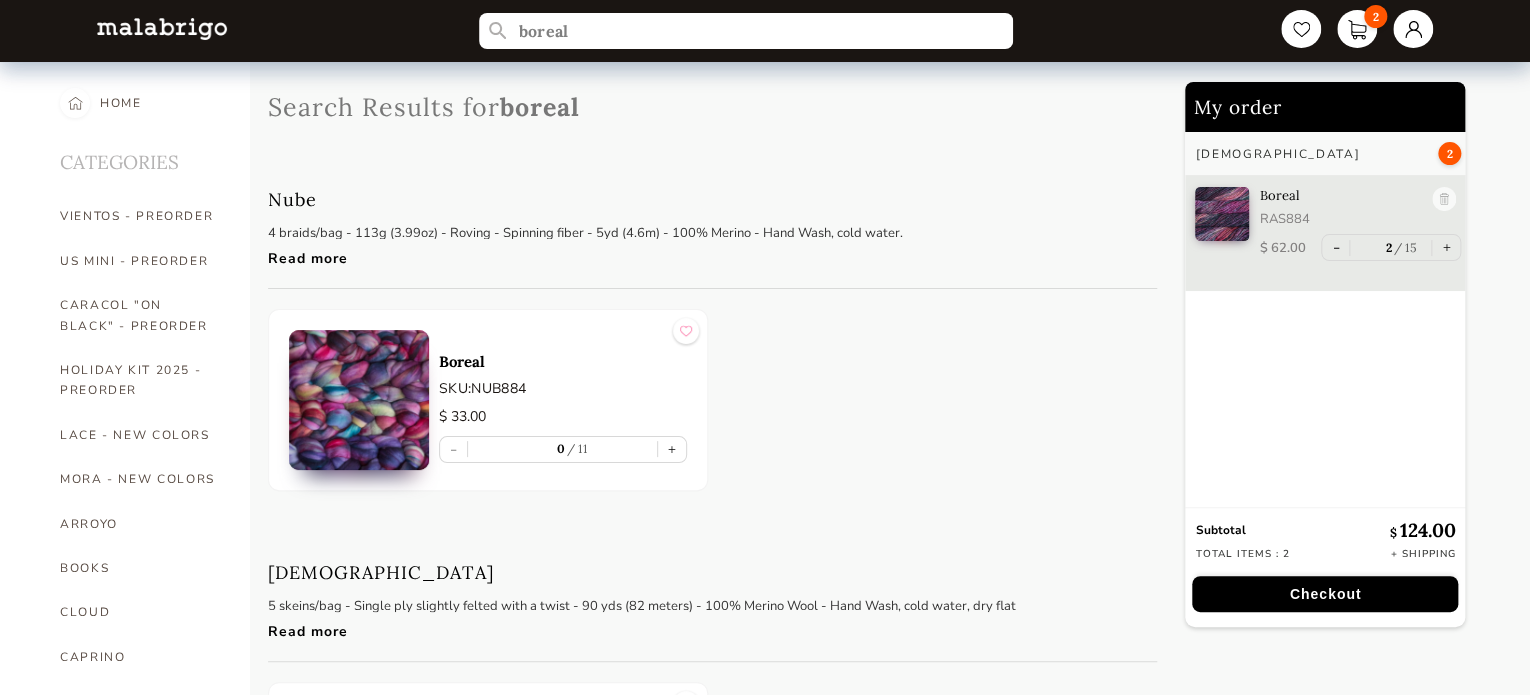 scroll, scrollTop: 0, scrollLeft: 0, axis: both 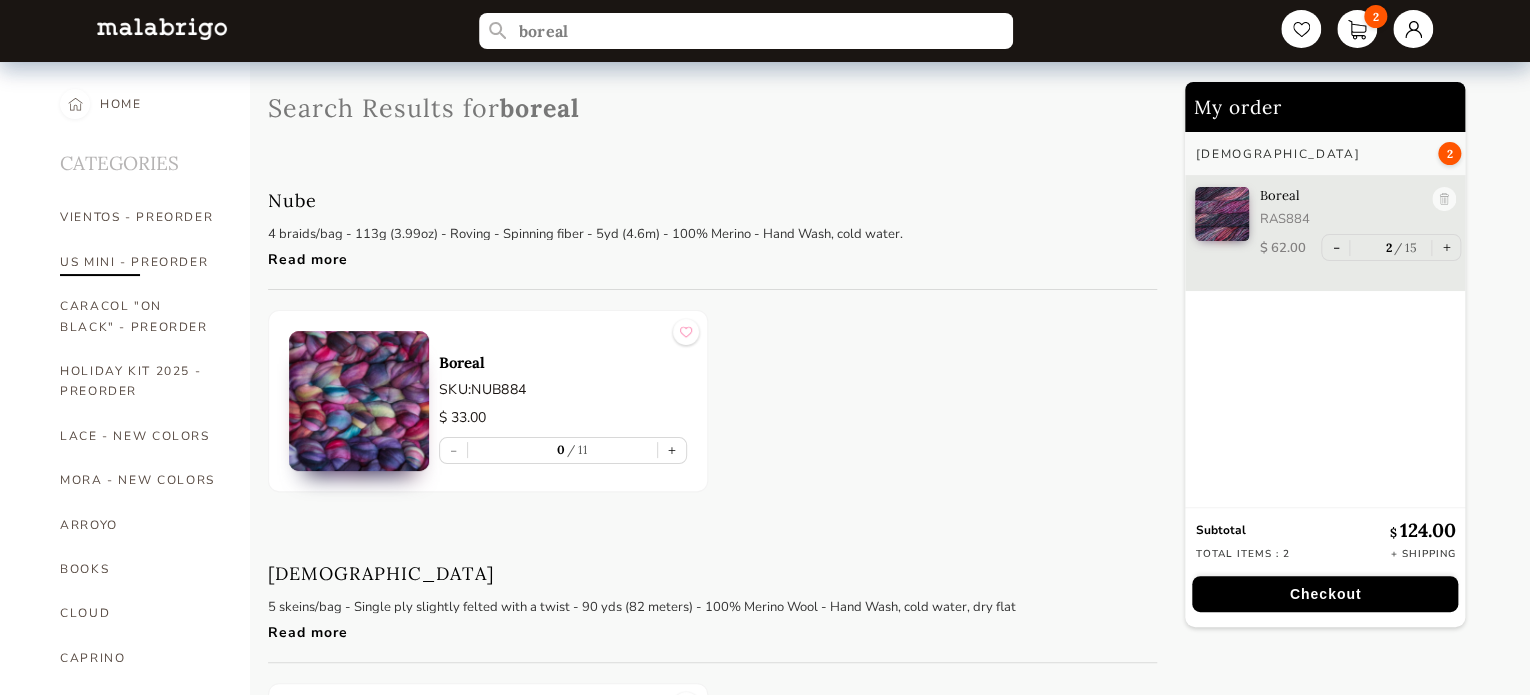 click on "US MINI - PREORDER" at bounding box center (140, 262) 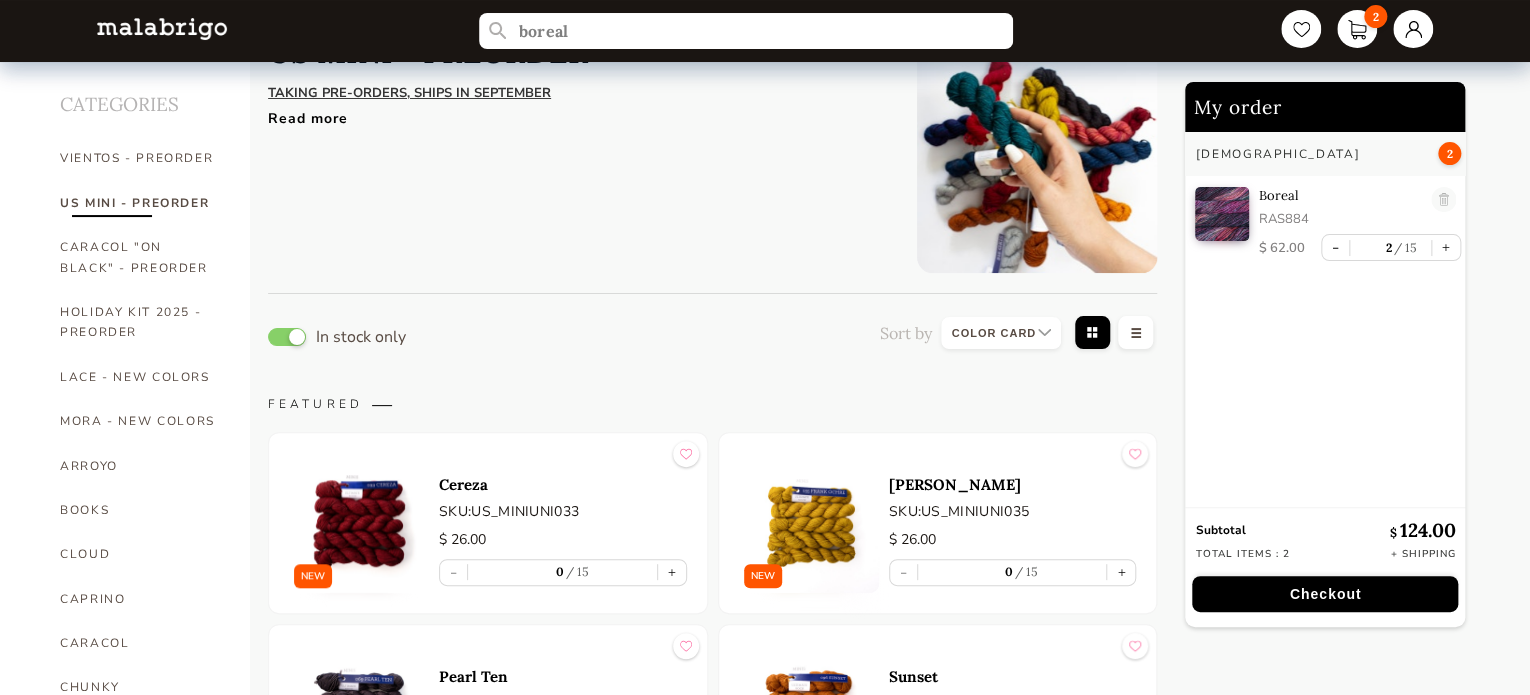 scroll, scrollTop: 0, scrollLeft: 0, axis: both 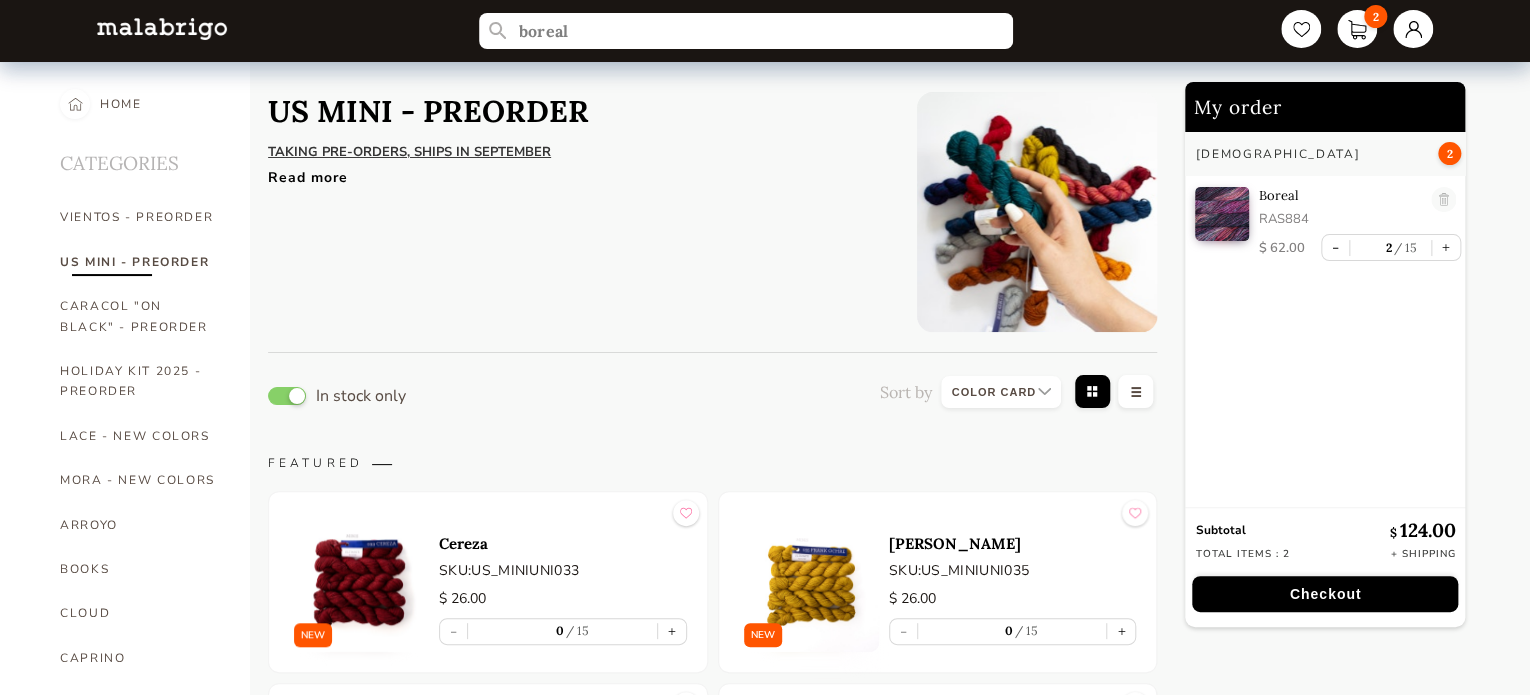 click on "Read more" at bounding box center [577, 172] 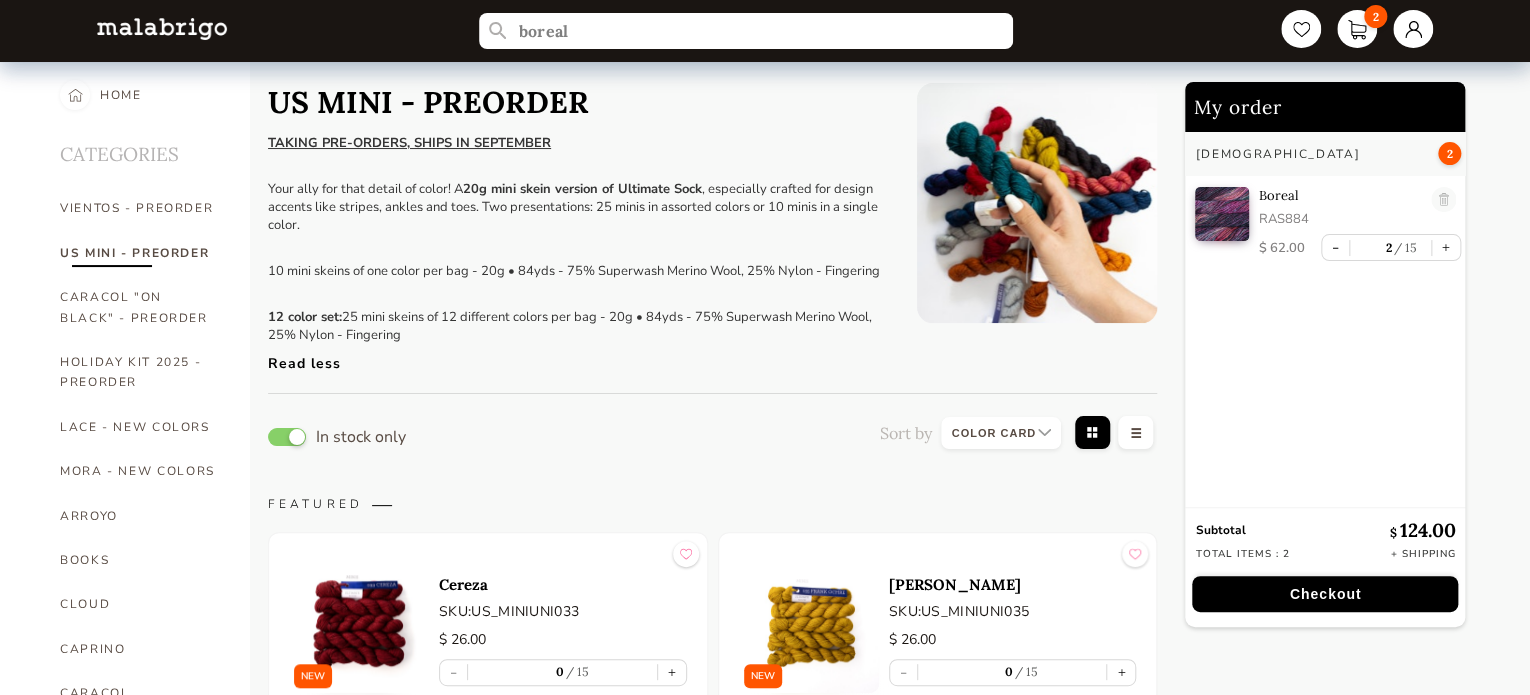 scroll, scrollTop: 0, scrollLeft: 0, axis: both 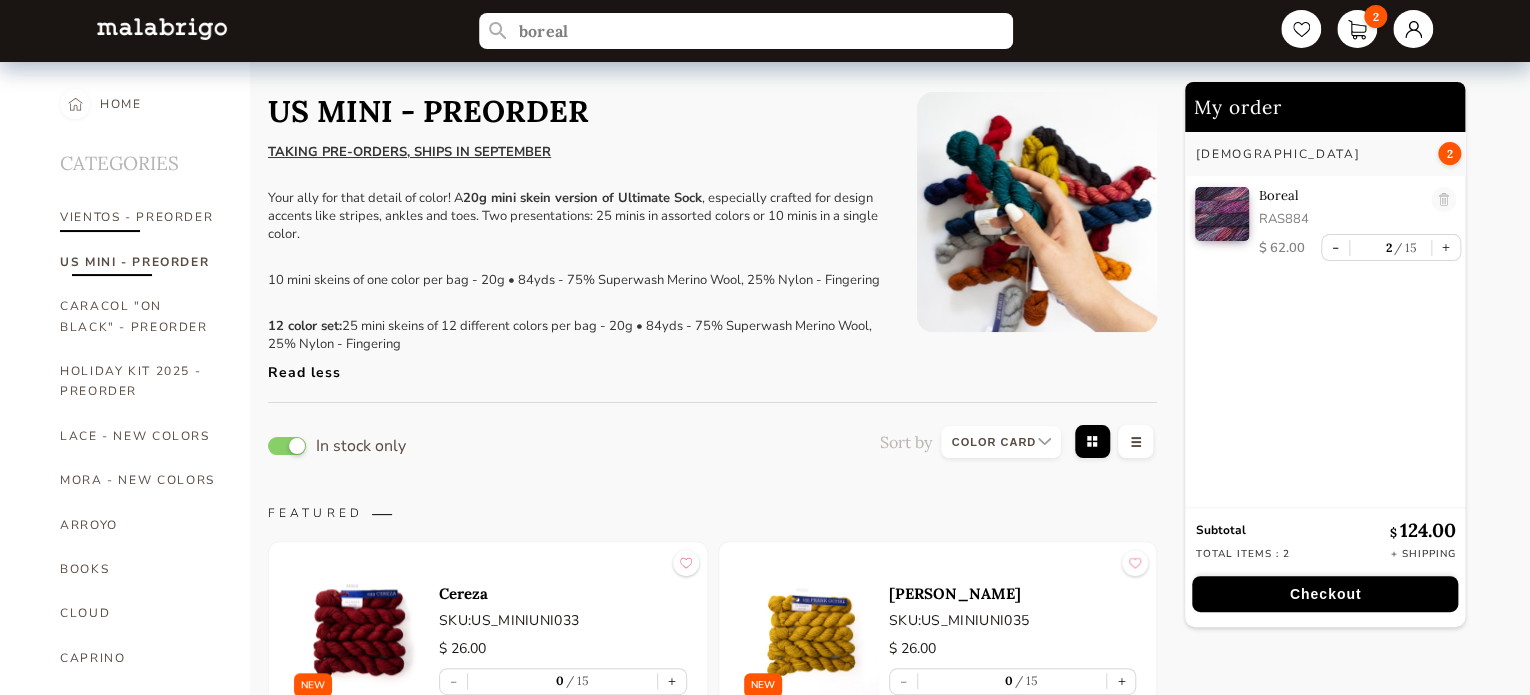 click on "VIENTOS - PREORDER" at bounding box center (140, 217) 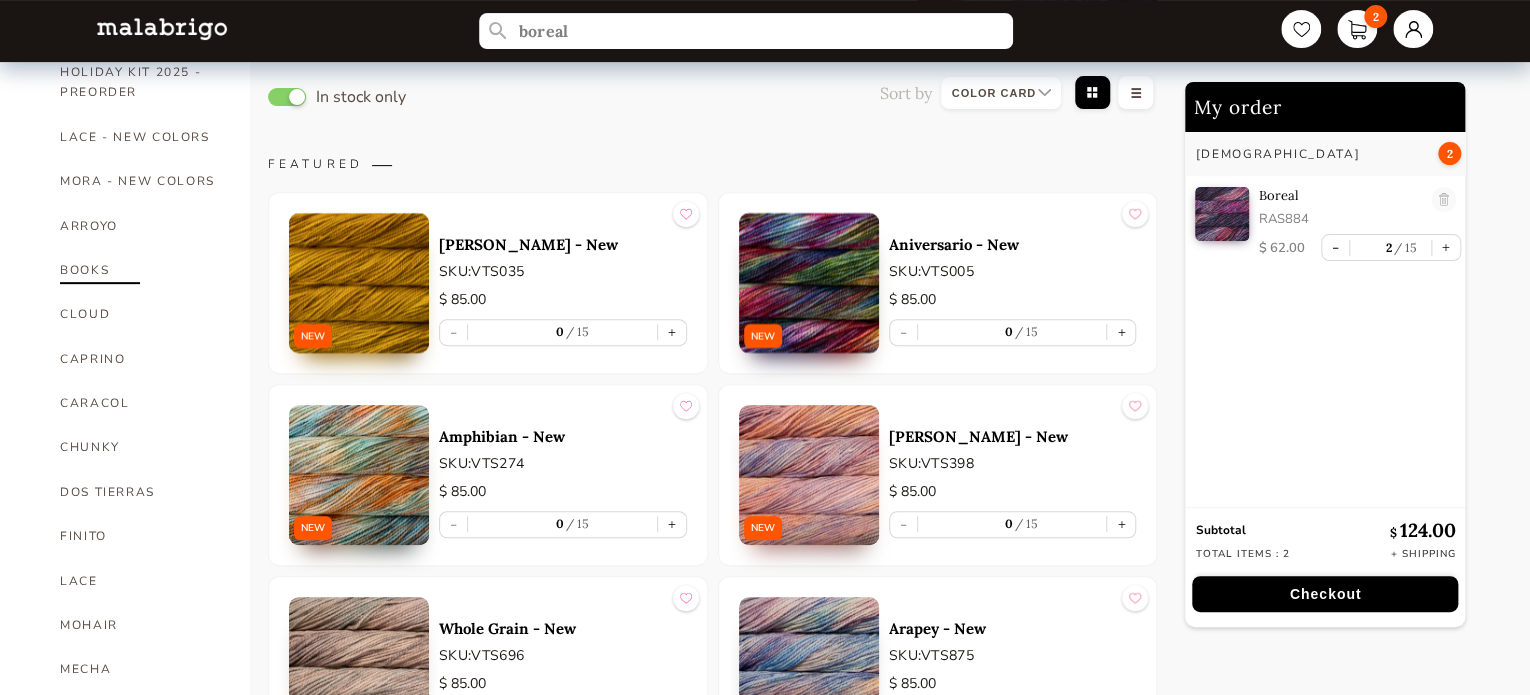 scroll, scrollTop: 300, scrollLeft: 0, axis: vertical 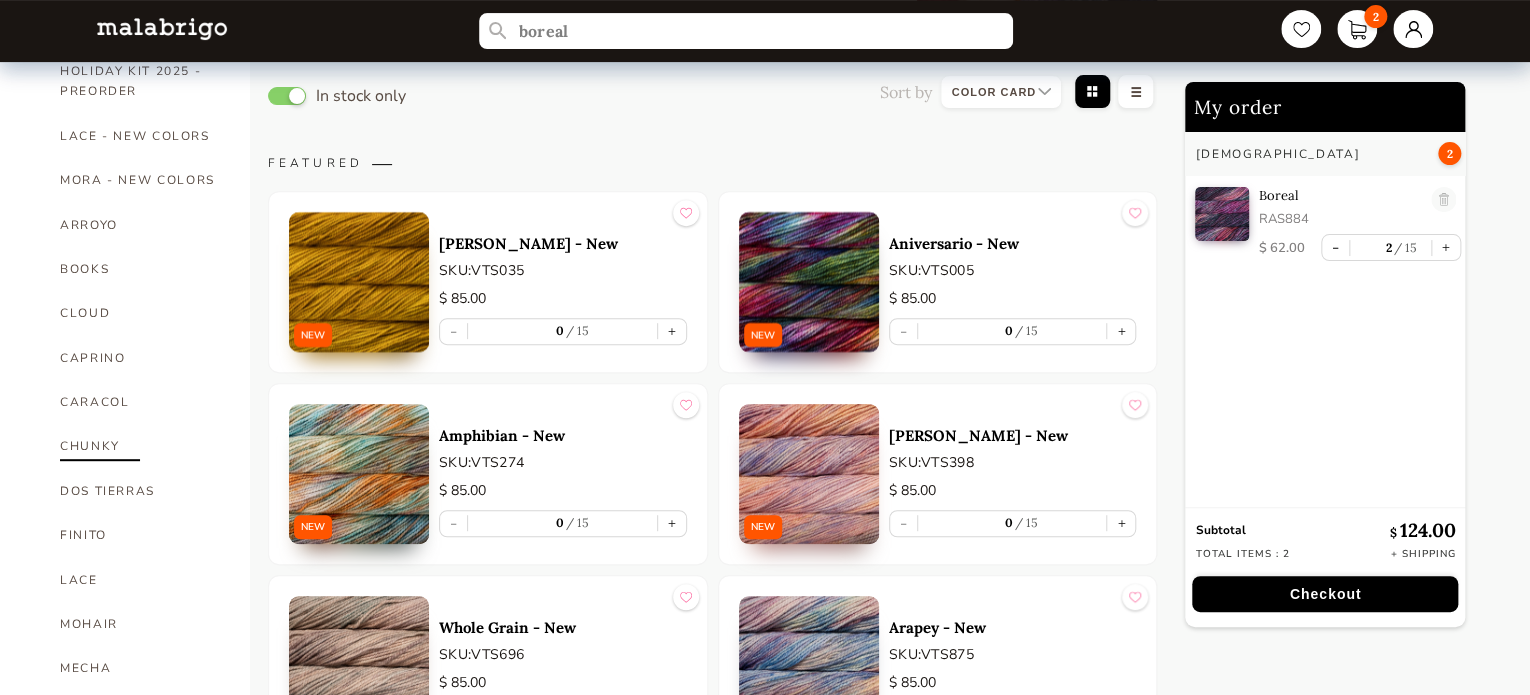 click on "CHUNKY" at bounding box center (140, 446) 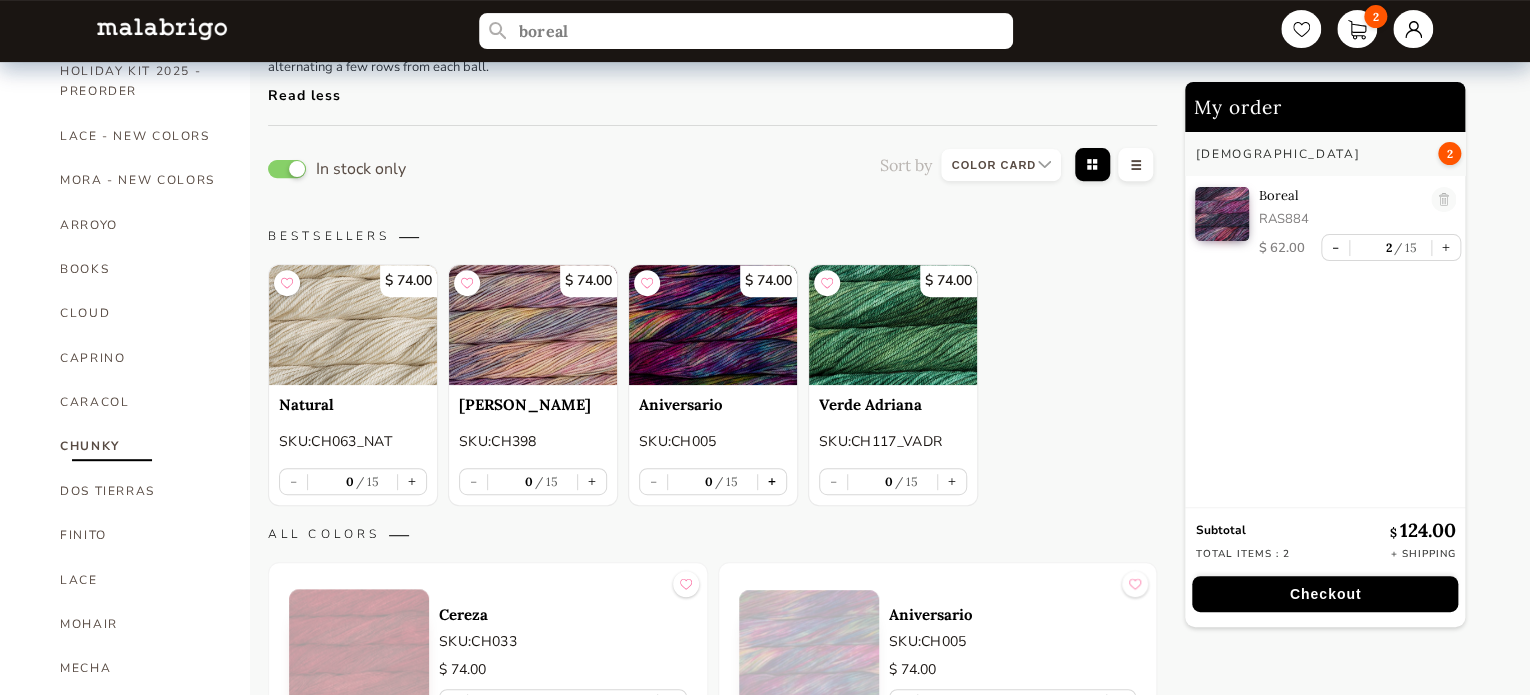 click on "+" at bounding box center (772, 481) 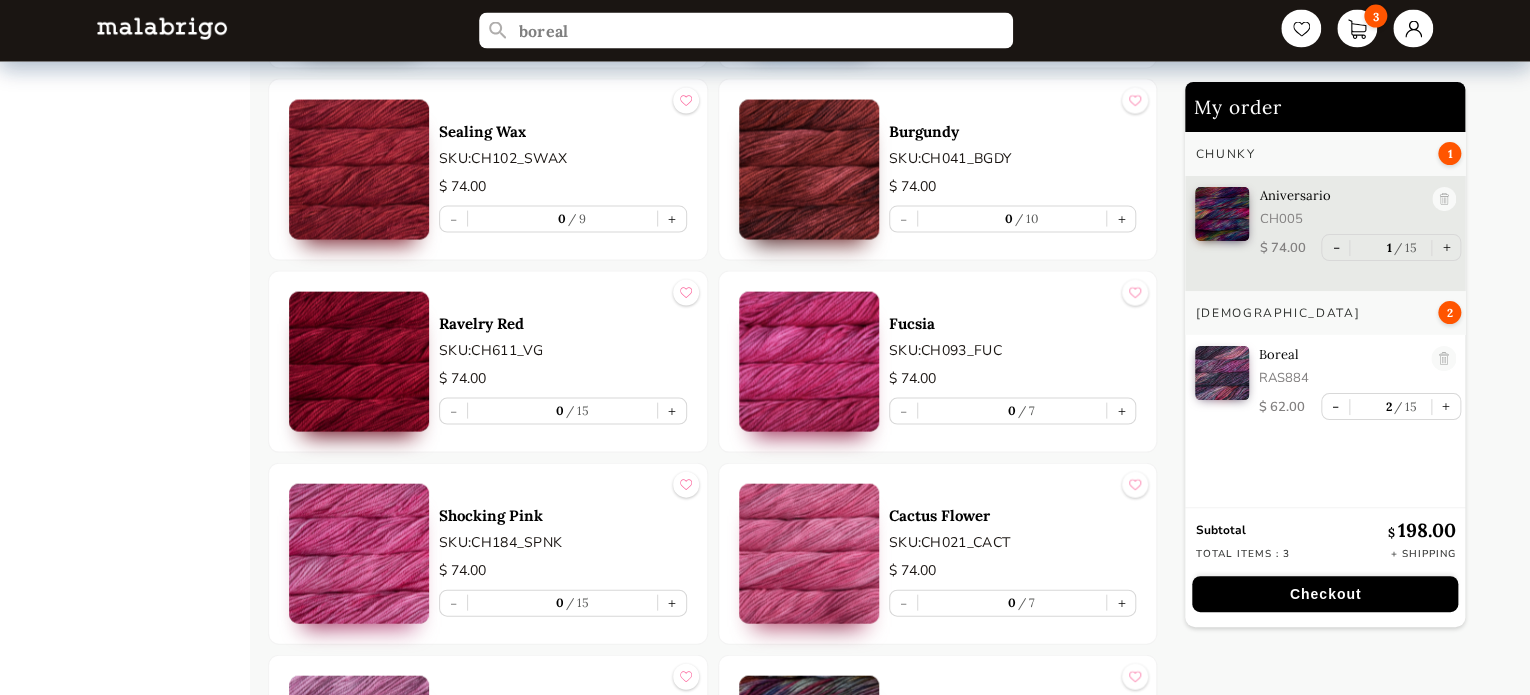 scroll, scrollTop: 2000, scrollLeft: 0, axis: vertical 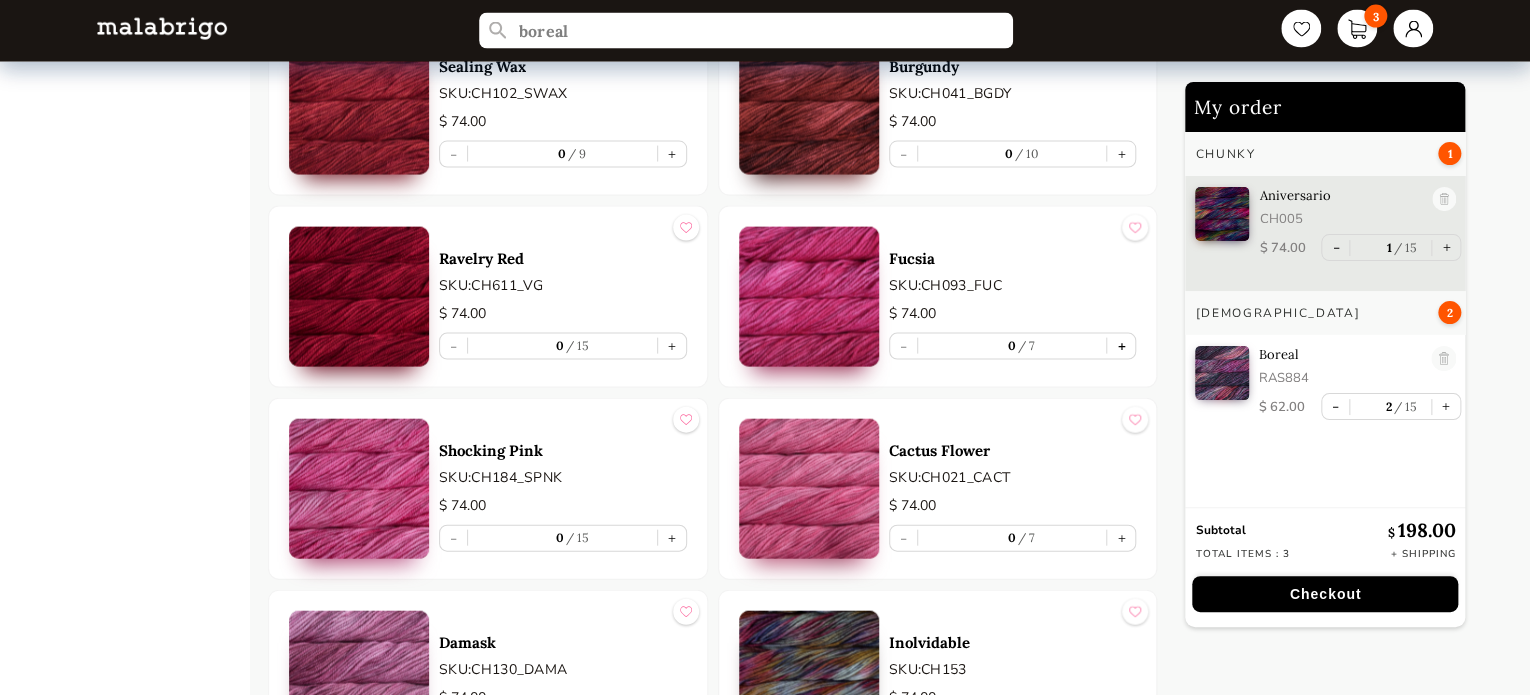 click on "+" at bounding box center [1121, 346] 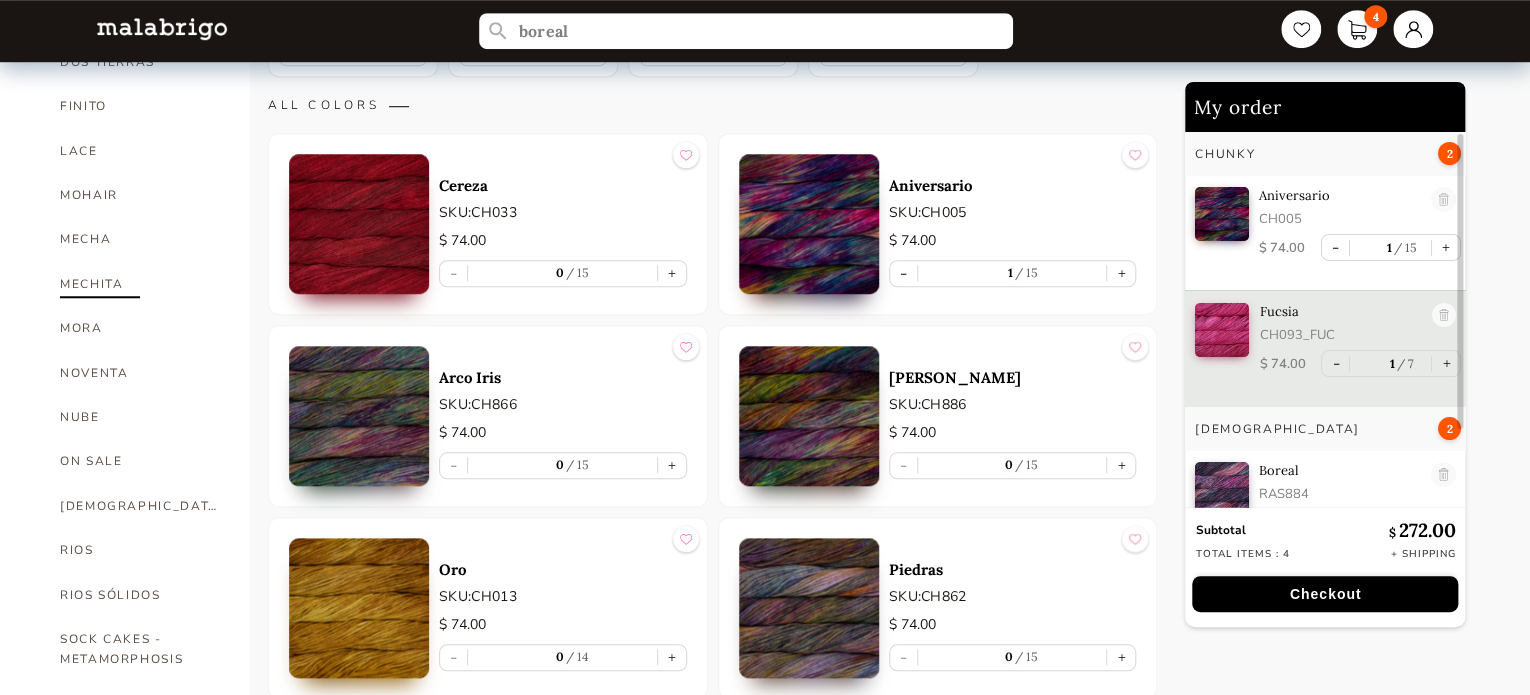 scroll, scrollTop: 738, scrollLeft: 0, axis: vertical 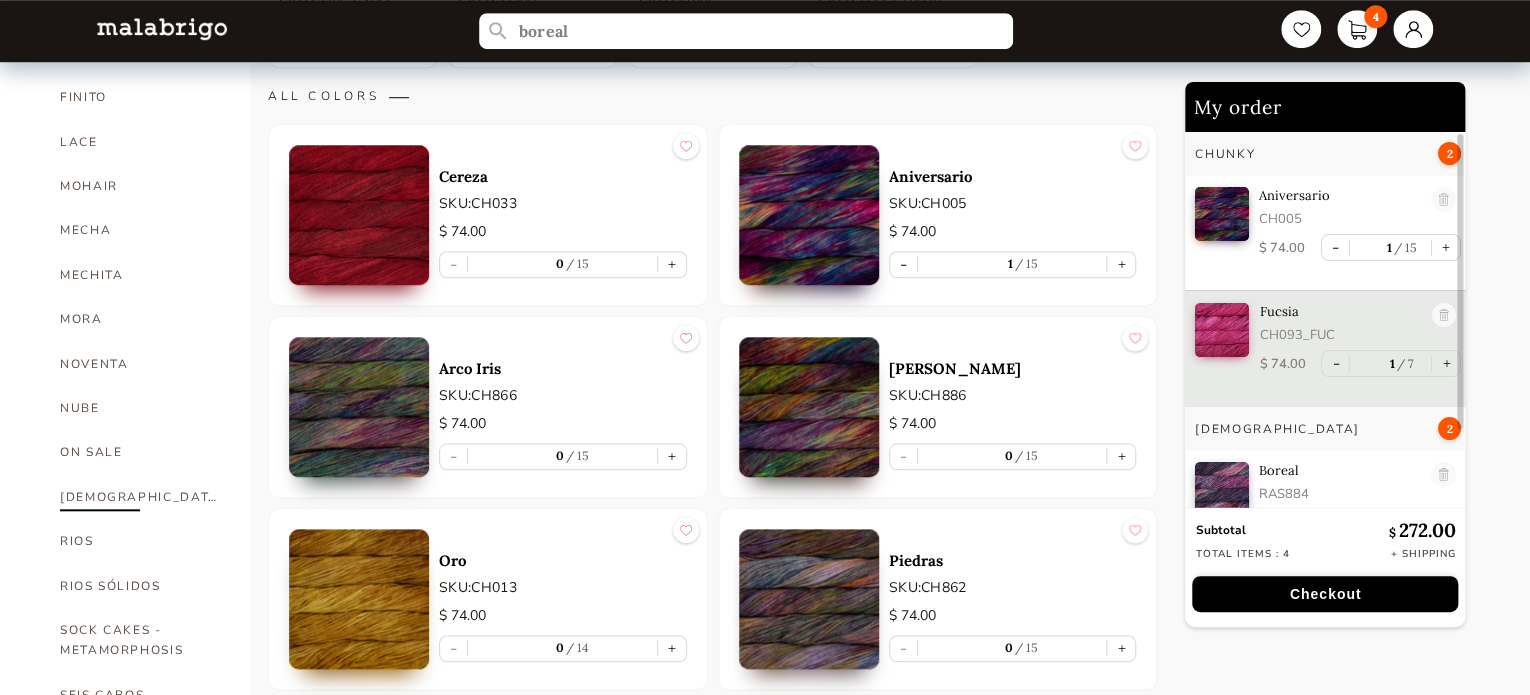 click on "[DEMOGRAPHIC_DATA]" at bounding box center [140, 497] 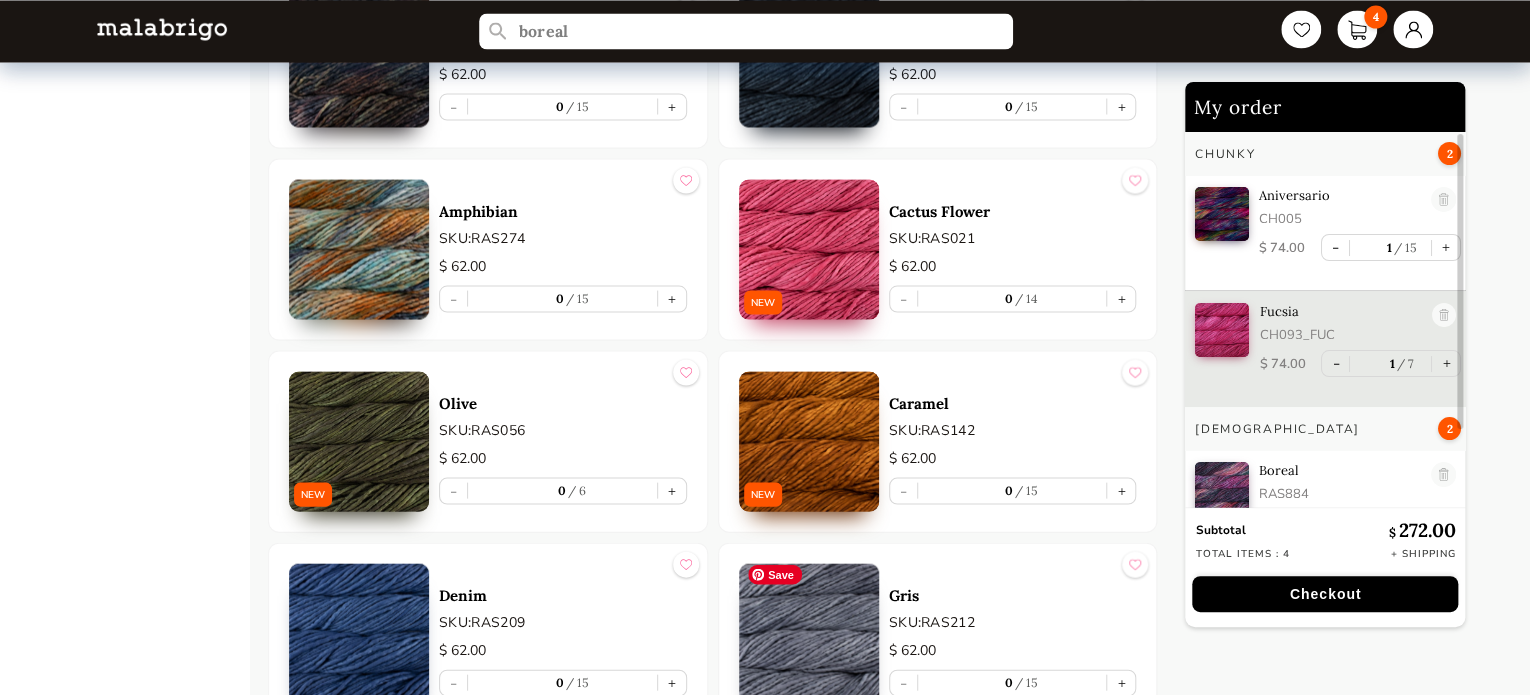 scroll, scrollTop: 1638, scrollLeft: 0, axis: vertical 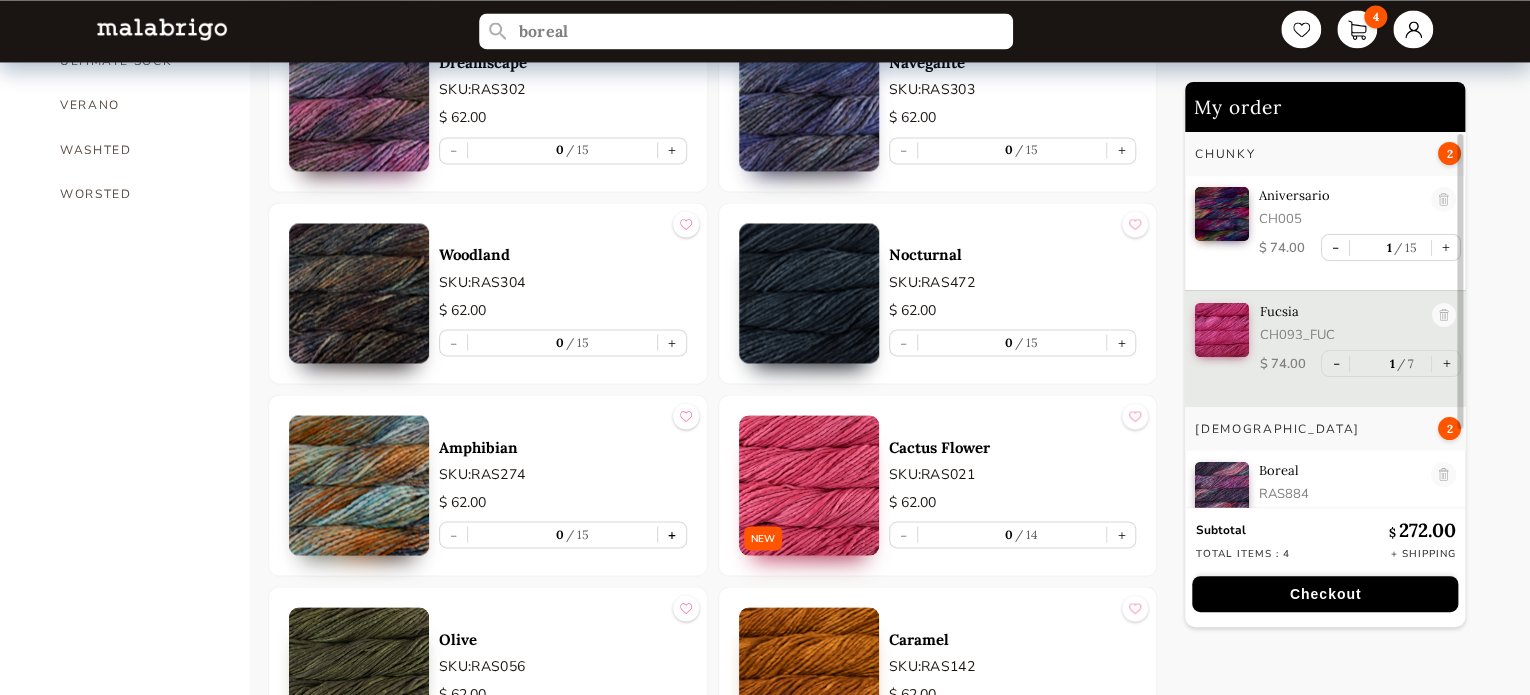 click on "+" at bounding box center (672, 534) 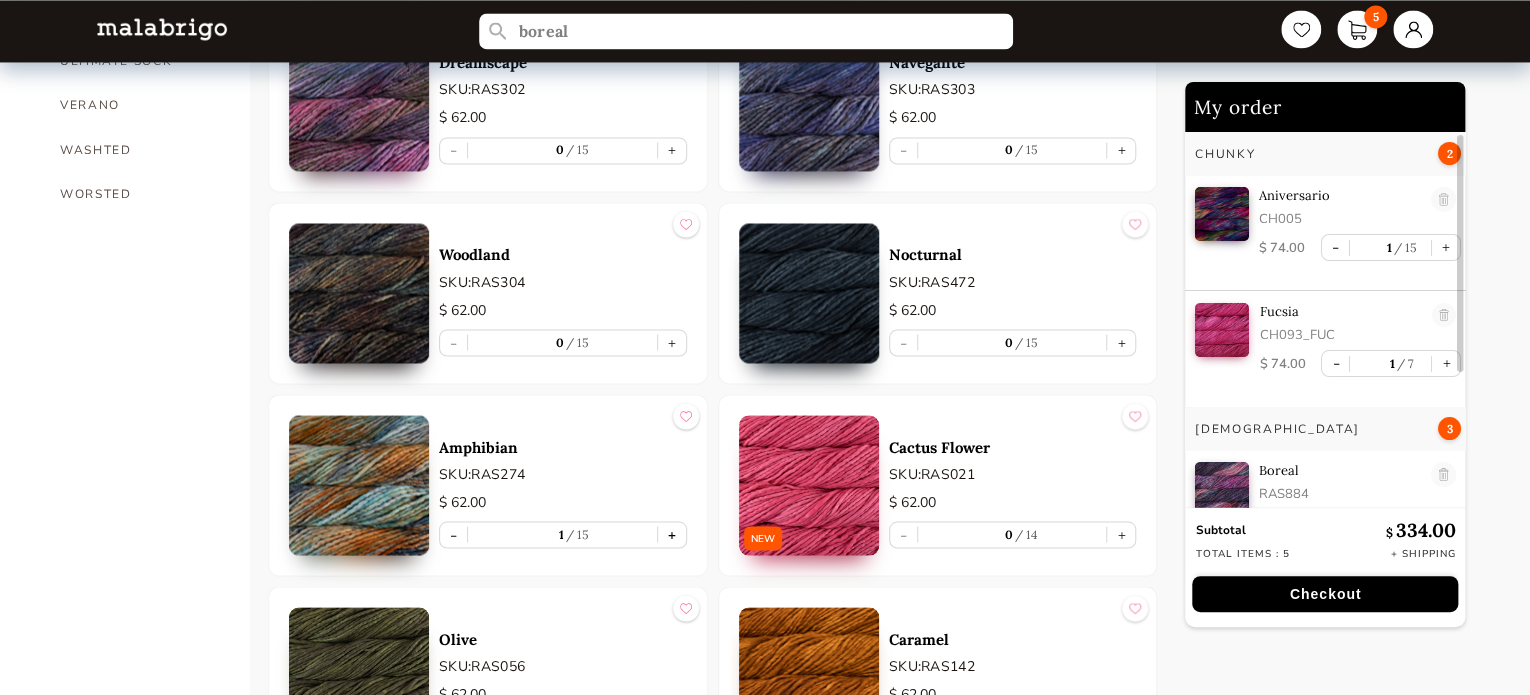 scroll, scrollTop: 152, scrollLeft: 0, axis: vertical 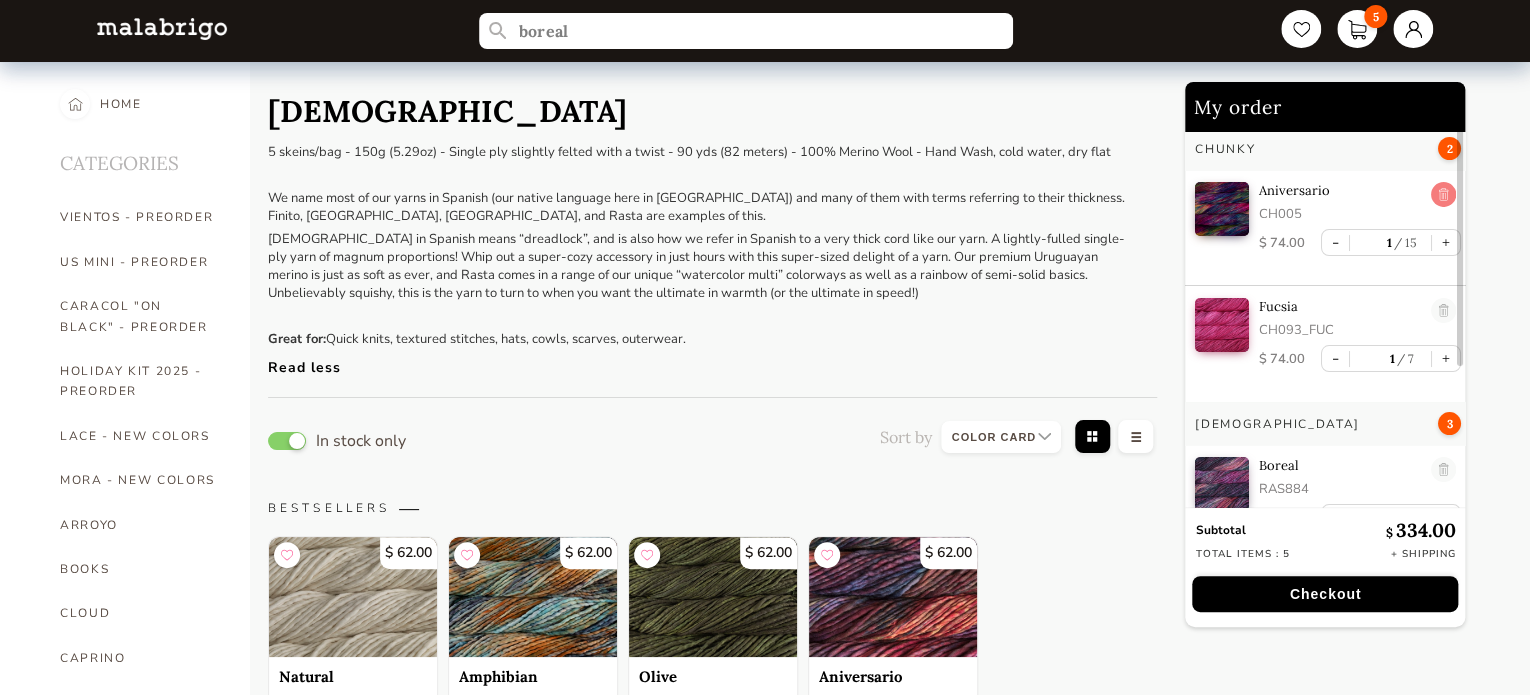 click at bounding box center [1444, 195] 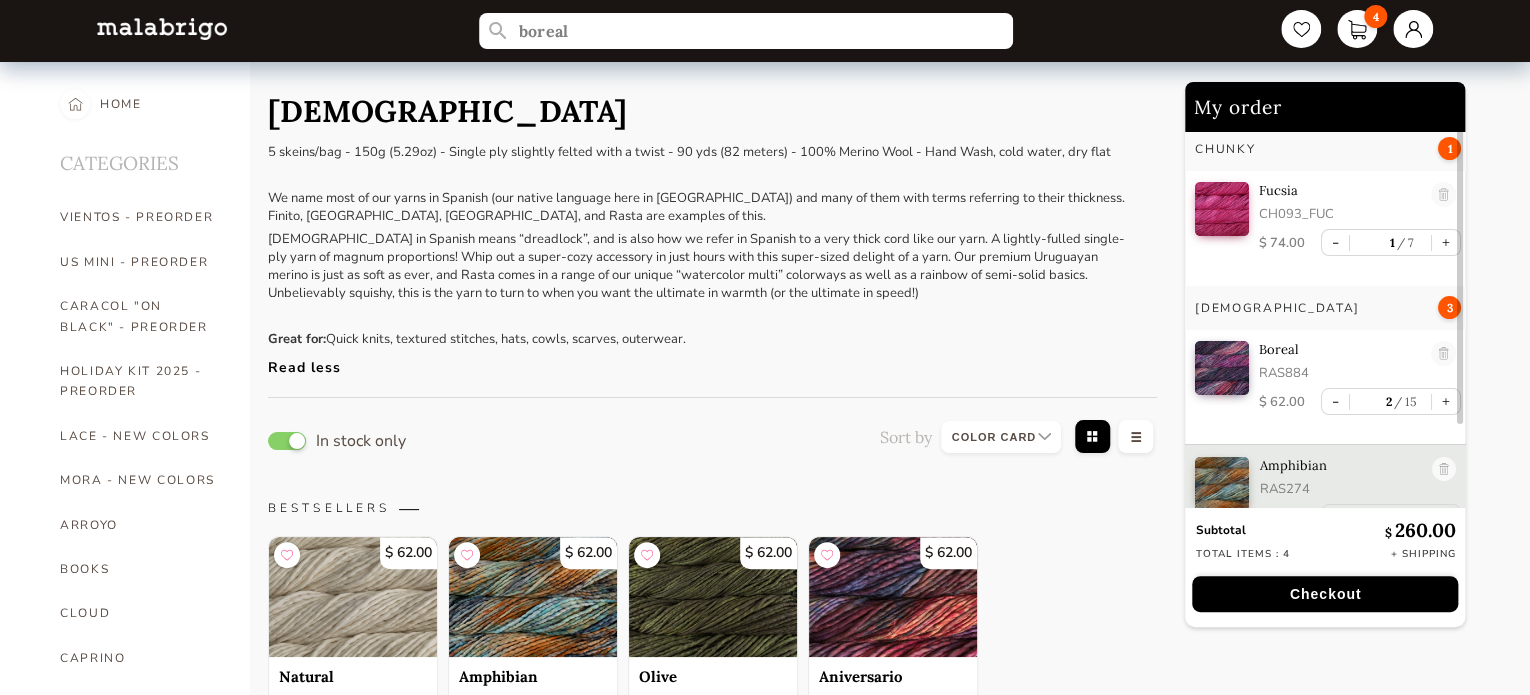 scroll, scrollTop: 0, scrollLeft: 0, axis: both 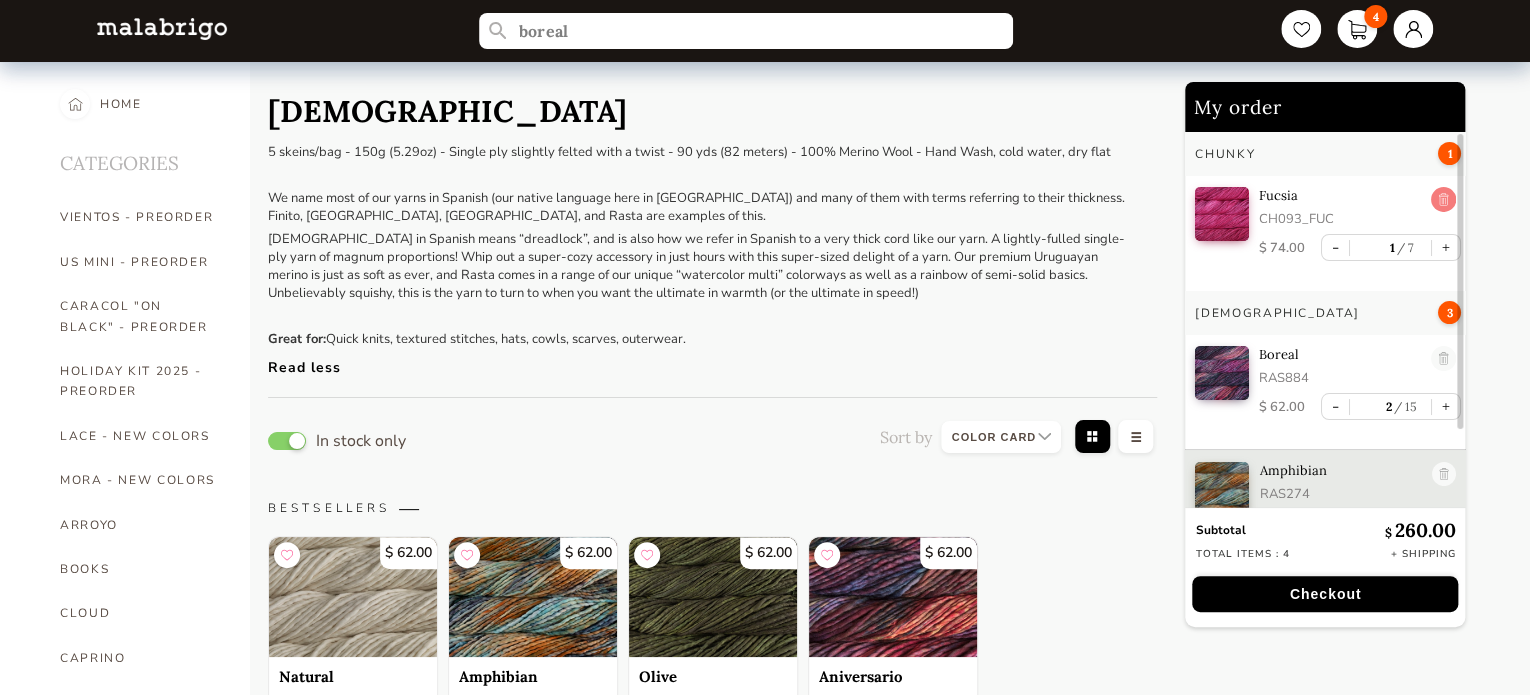 click at bounding box center [1444, 200] 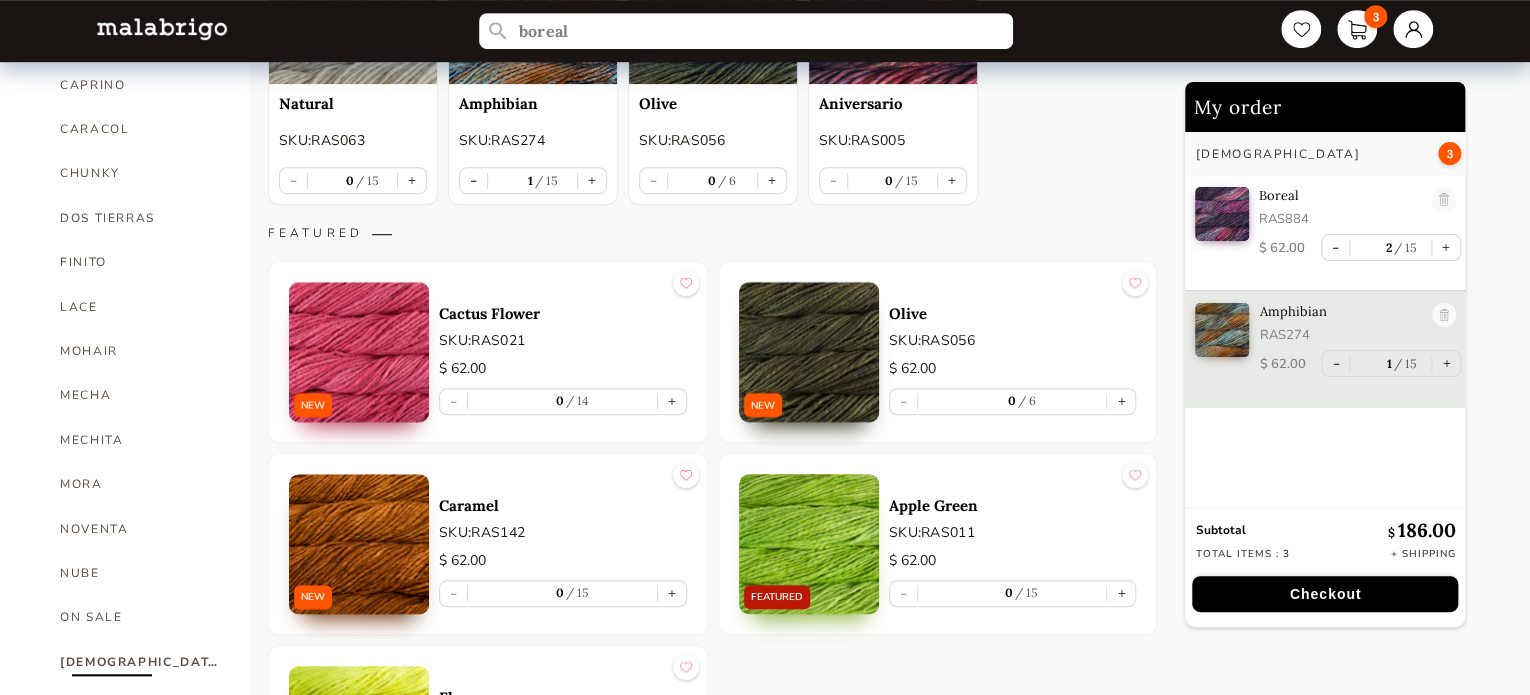scroll, scrollTop: 400, scrollLeft: 0, axis: vertical 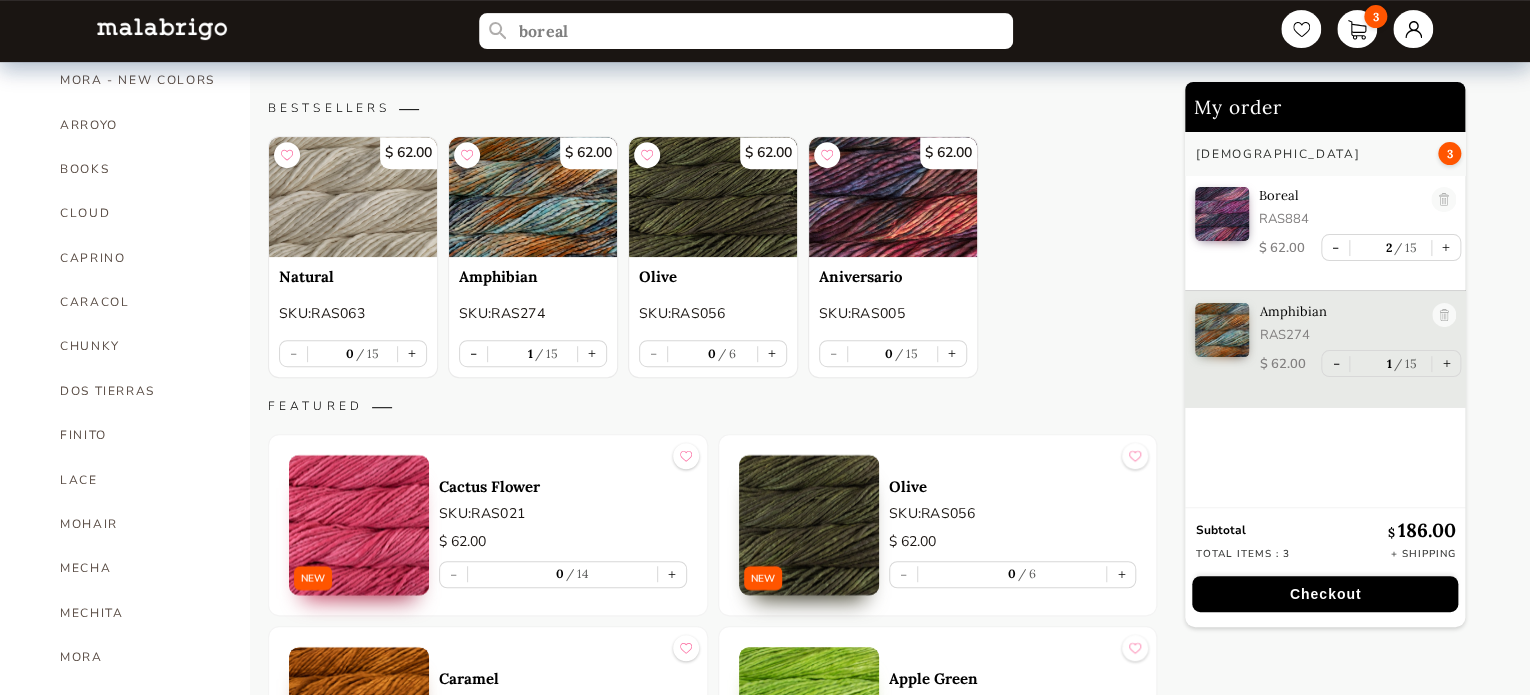 click on "$   62.00 Natural SKU:  RAS063 - 0 15 + $   62.00 Amphibian SKU:  RAS274 - 1 15 + $   62.00 Olive SKU:  RAS056 - 0 6 + $   62.00 Aniversario SKU:  RAS005 - 0 15 +" at bounding box center [712, 257] 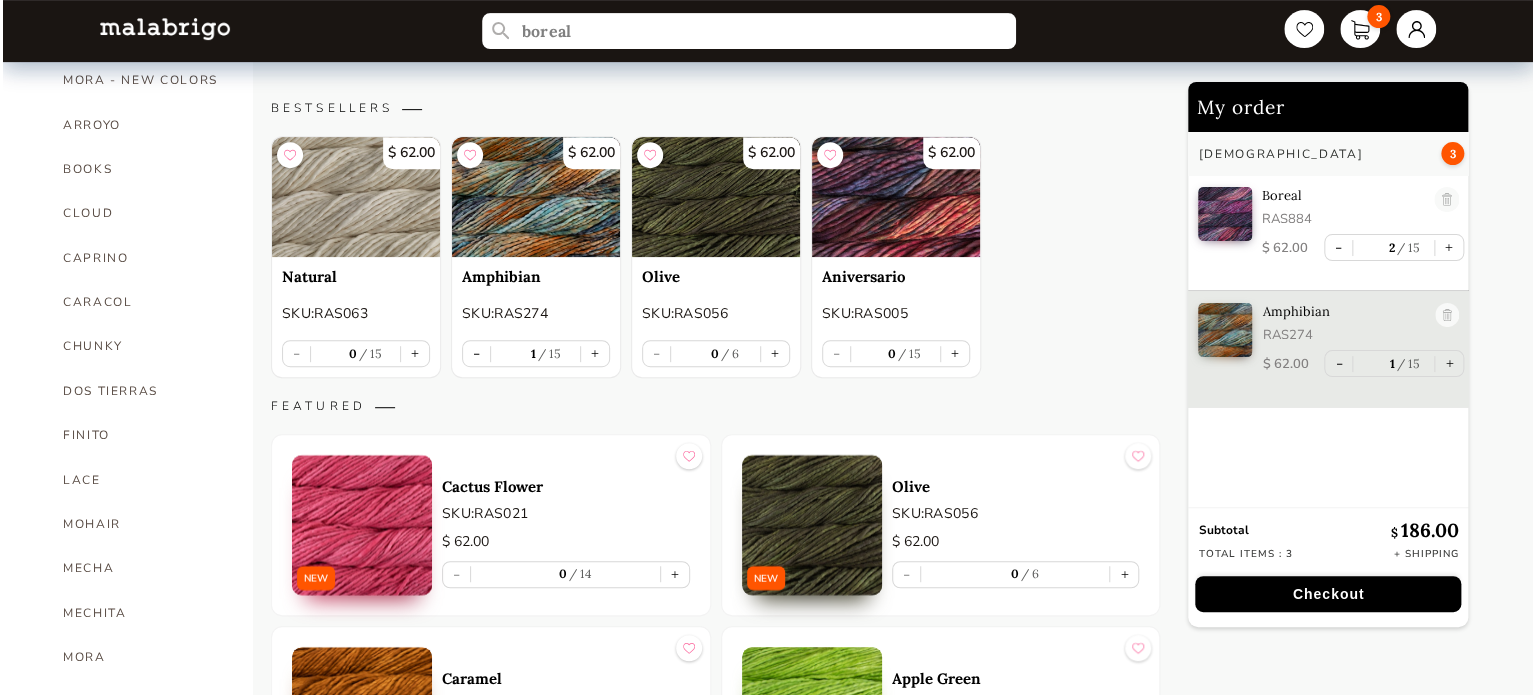 scroll, scrollTop: 0, scrollLeft: 0, axis: both 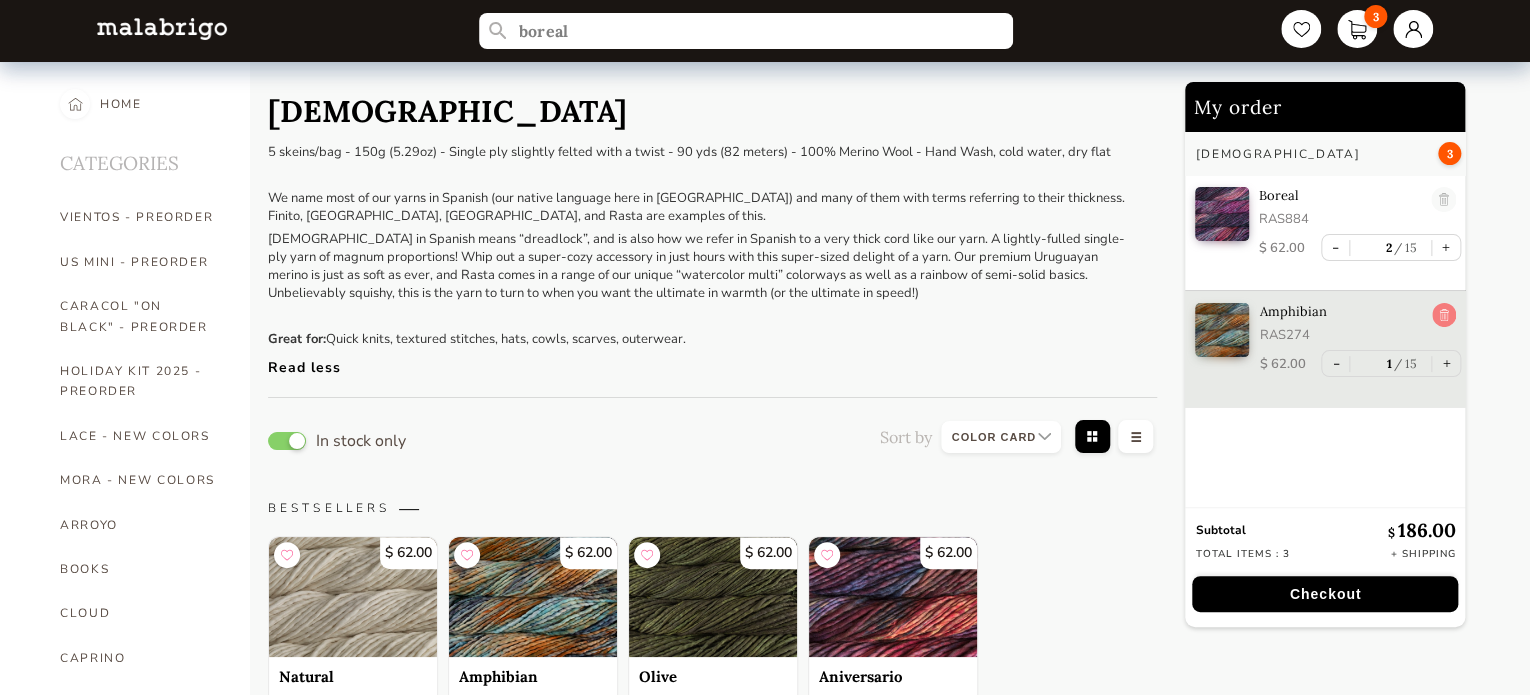 click at bounding box center (1444, 316) 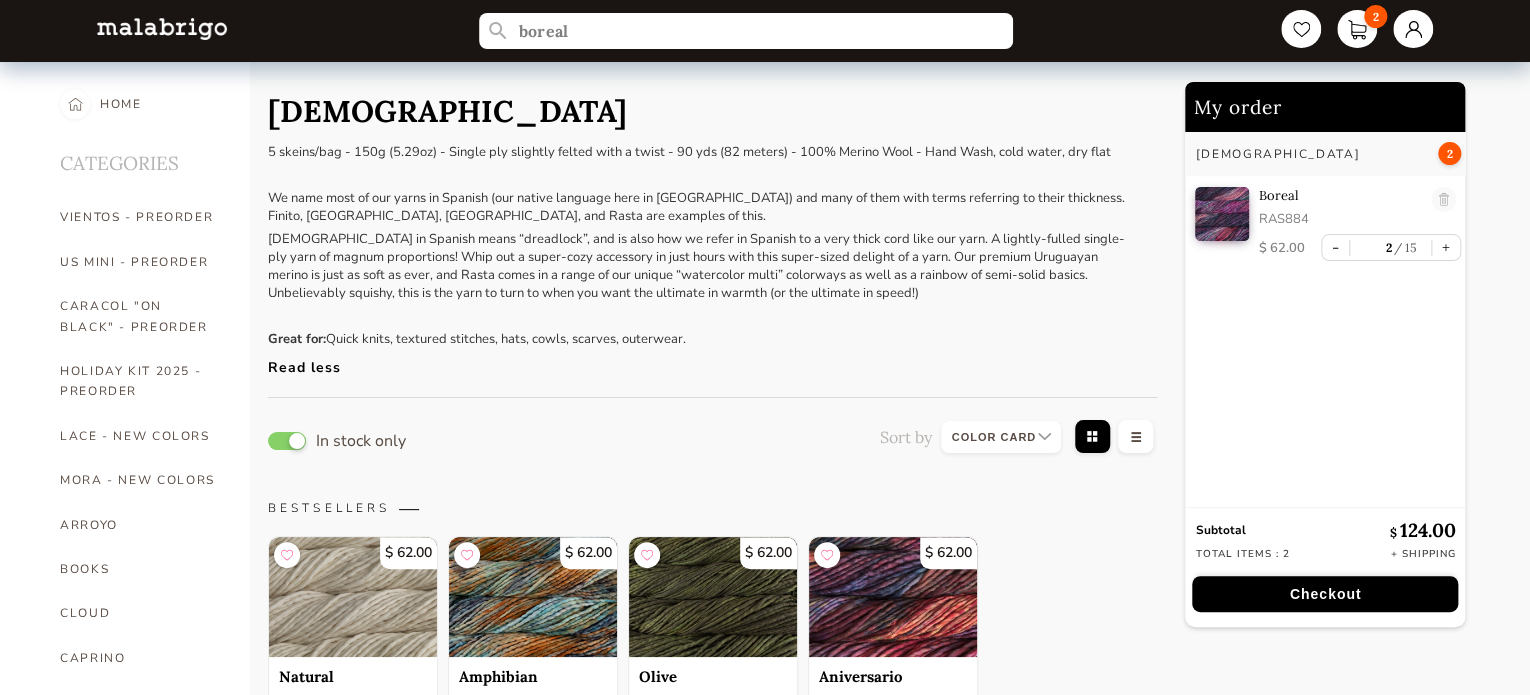 click on "Checkout" at bounding box center [1325, 594] 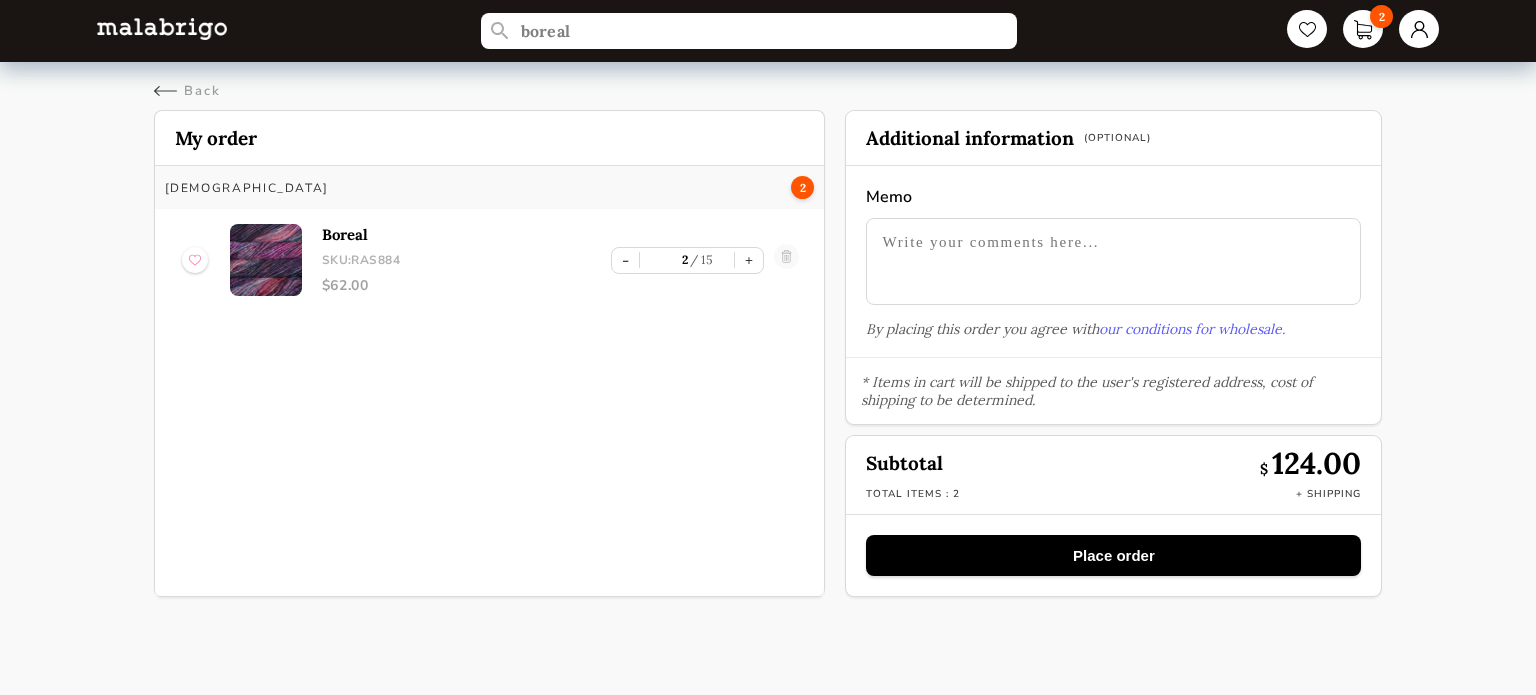 click on "Place order" at bounding box center (1113, 555) 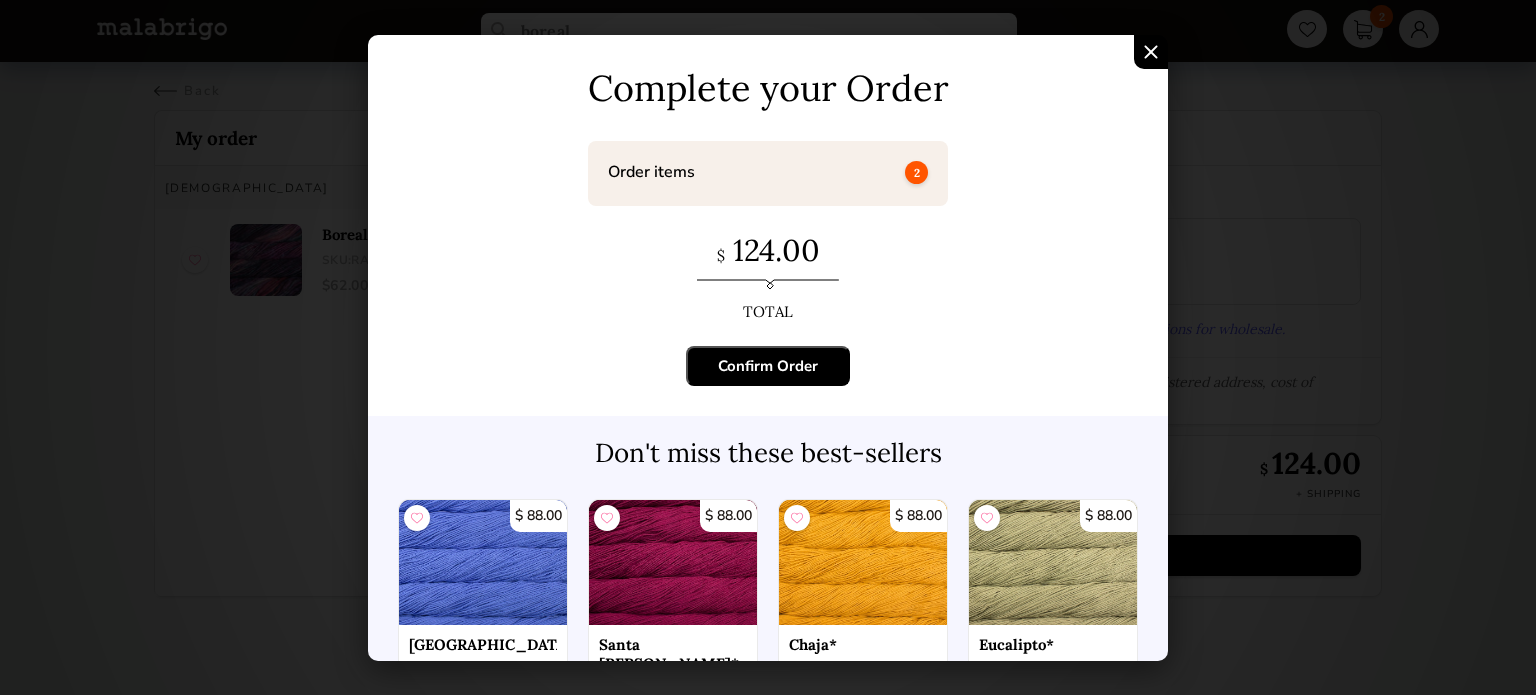 click on "Confirm Order" at bounding box center (768, 366) 